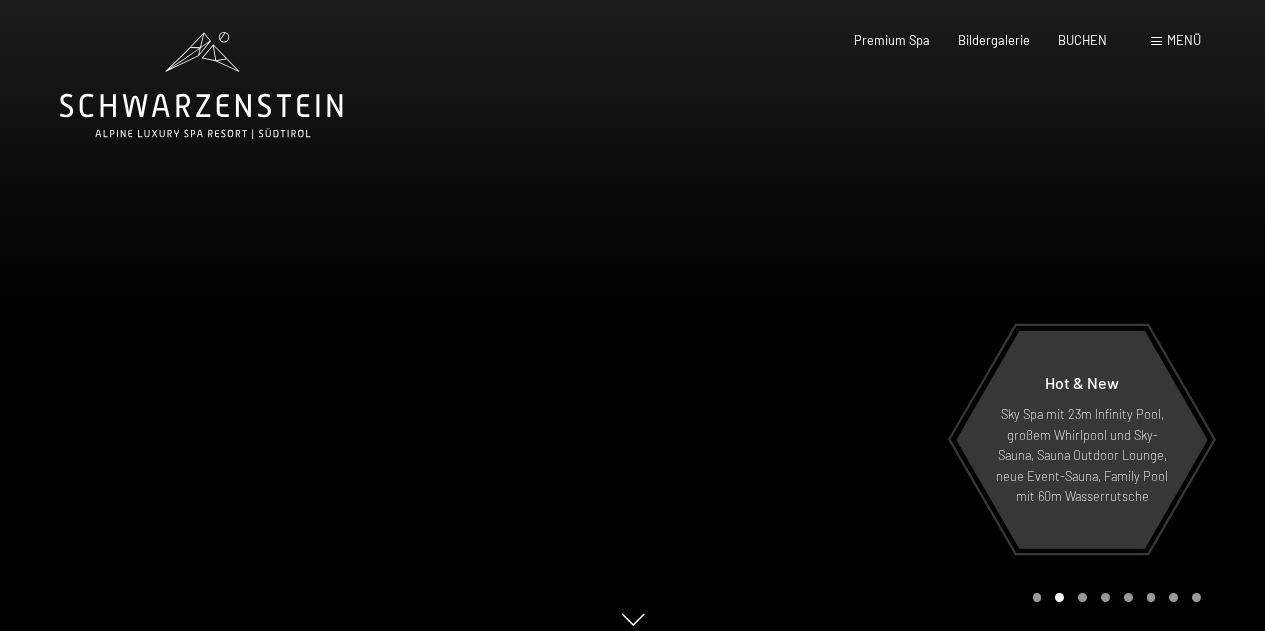 scroll, scrollTop: 0, scrollLeft: 0, axis: both 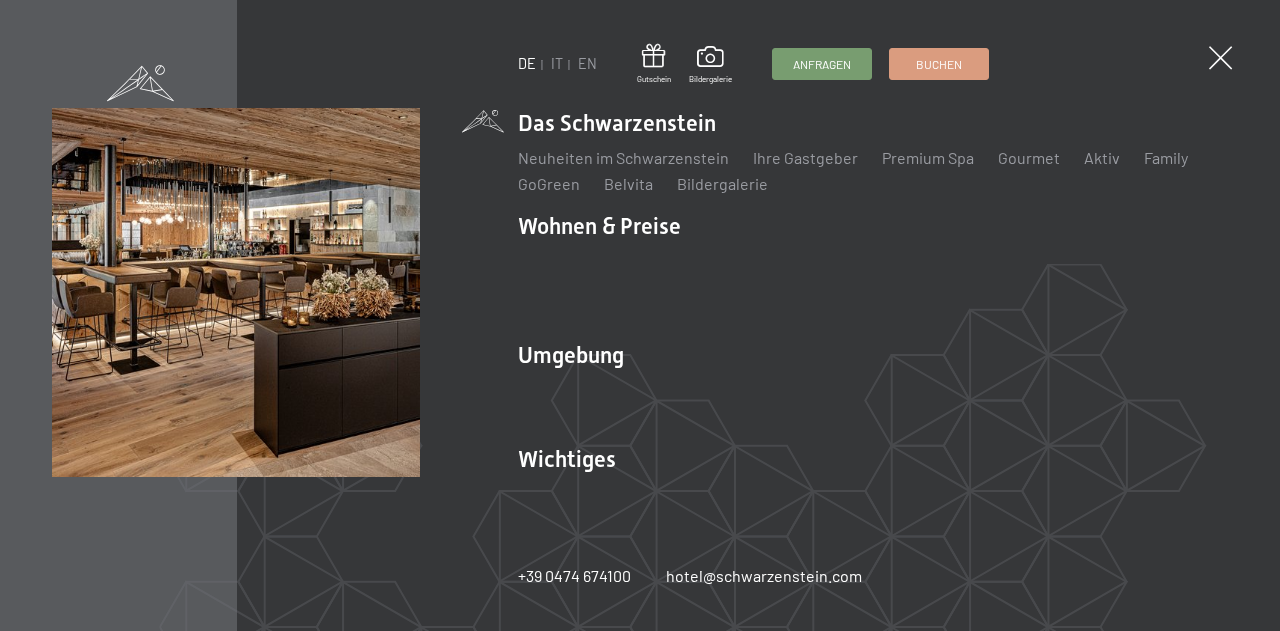 click on "Ihre Gastgeber" at bounding box center [805, 158] 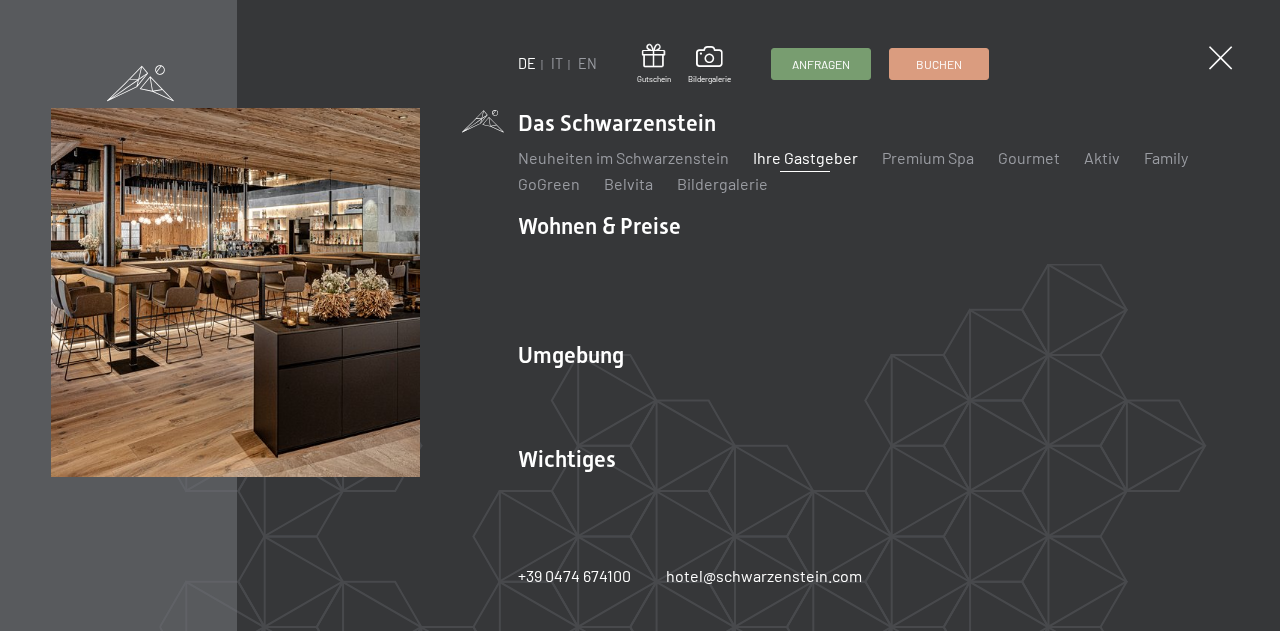 click on "Ihre Gastgeber" at bounding box center [805, 157] 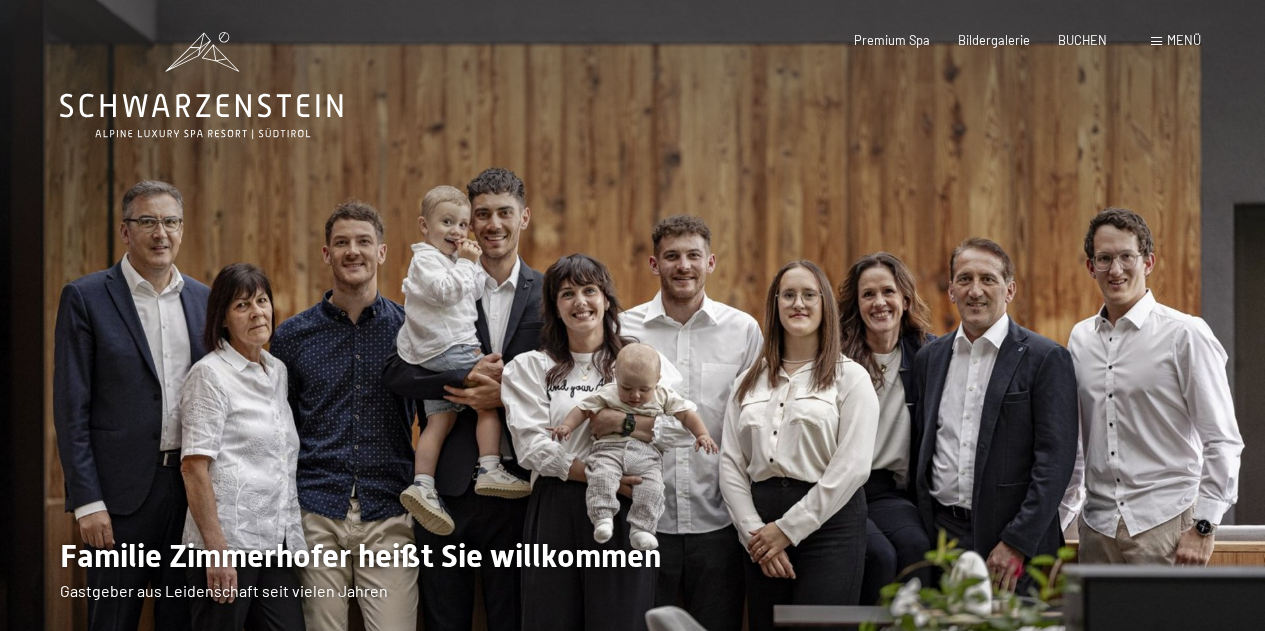scroll, scrollTop: 0, scrollLeft: 0, axis: both 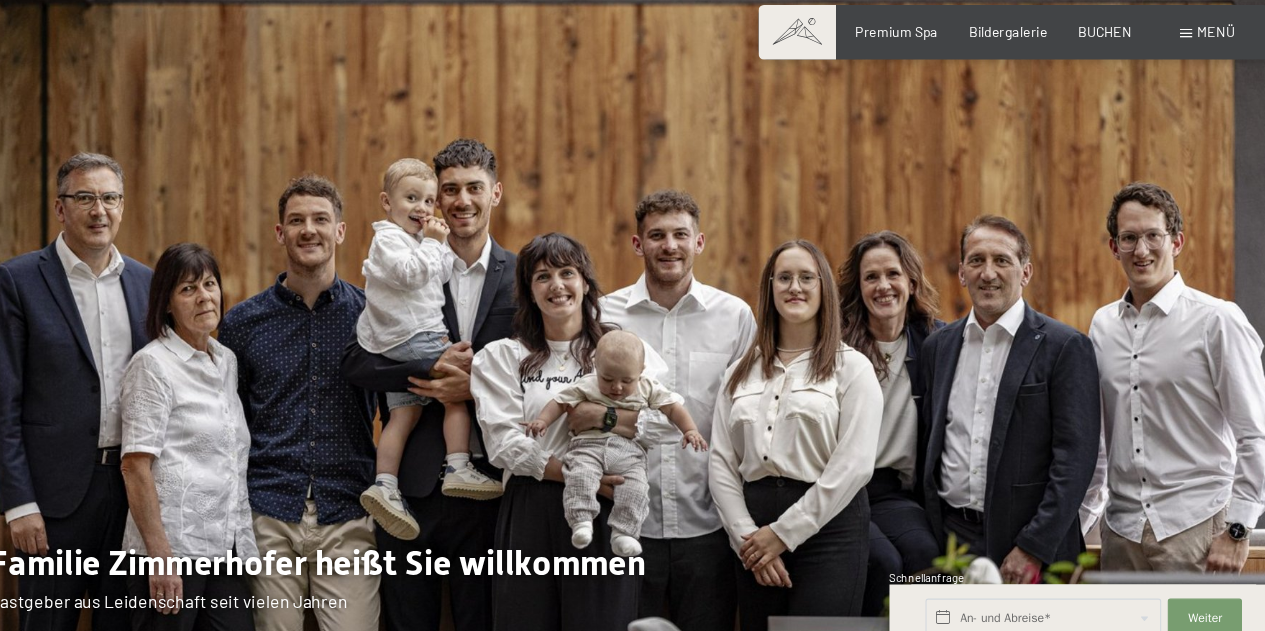 click at bounding box center (1156, 57) 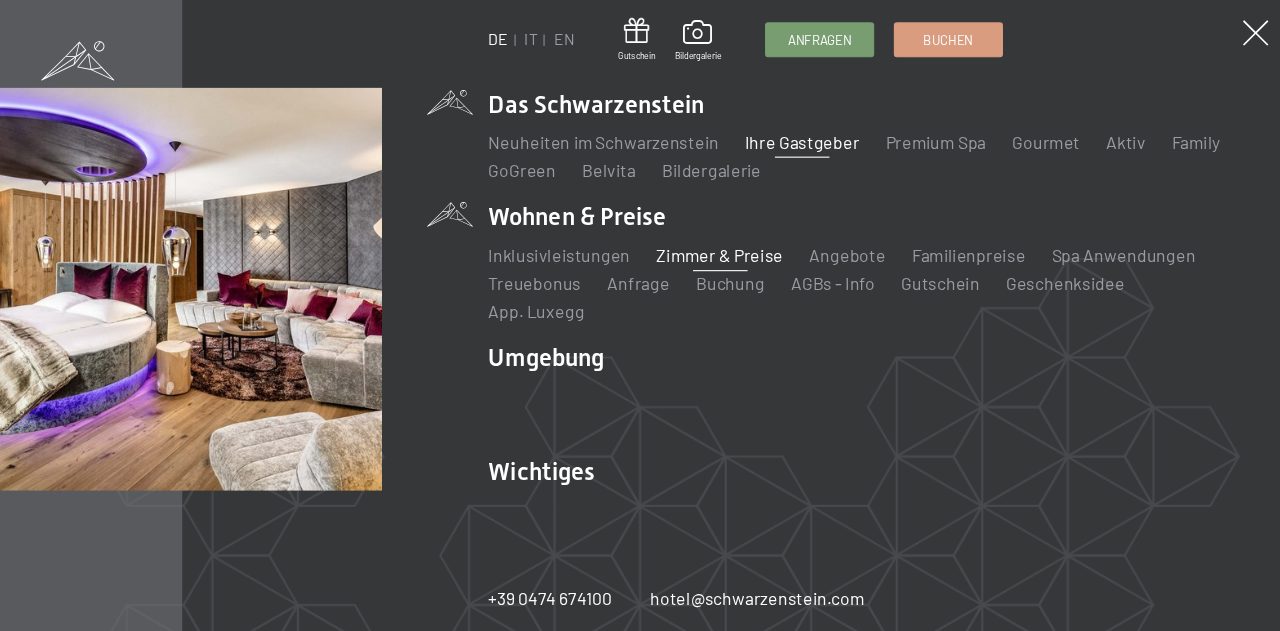 click on "Zimmer & Preise" at bounding box center (730, 261) 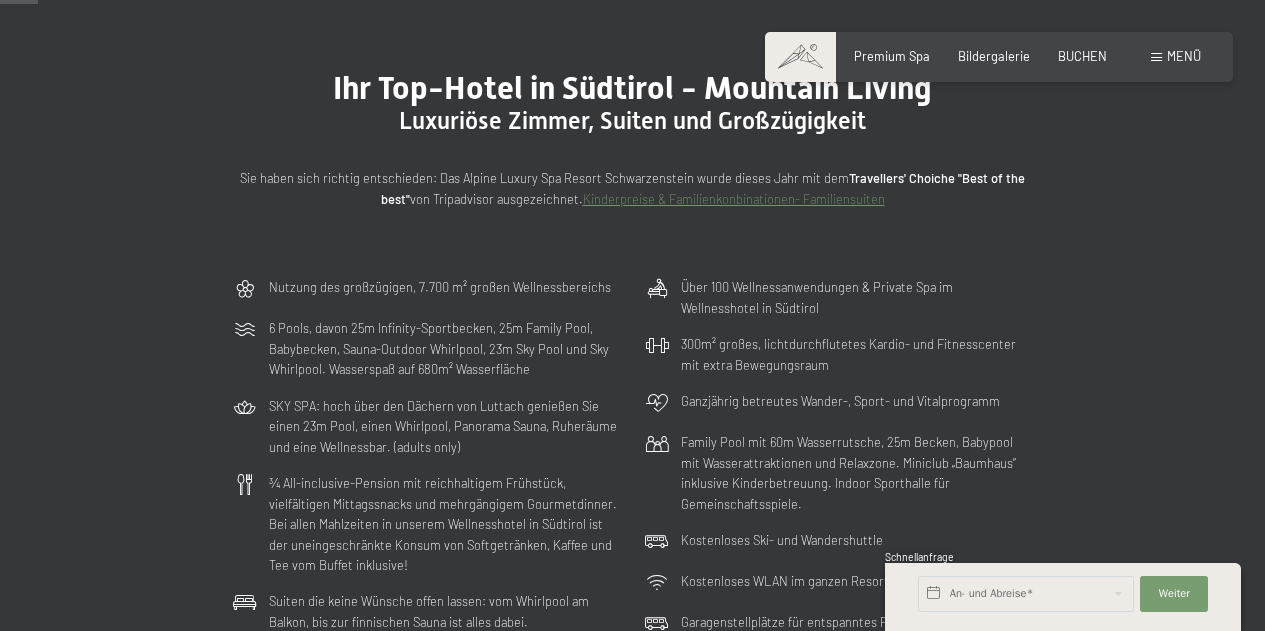 scroll, scrollTop: 151, scrollLeft: 0, axis: vertical 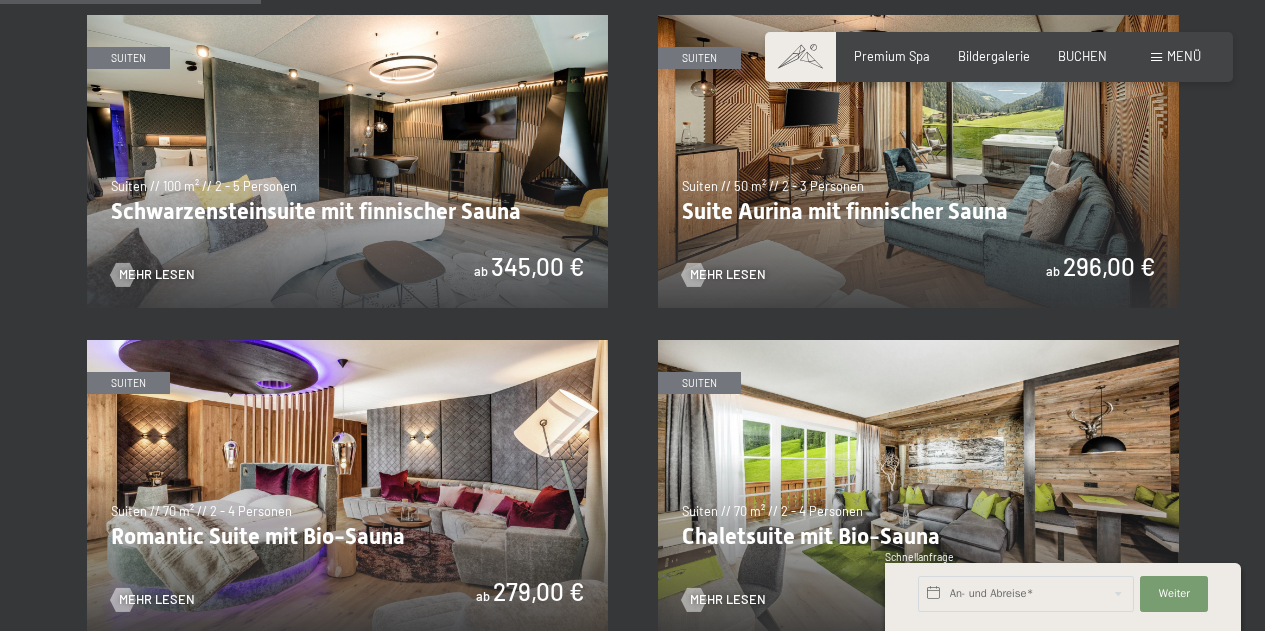 click at bounding box center [347, 161] 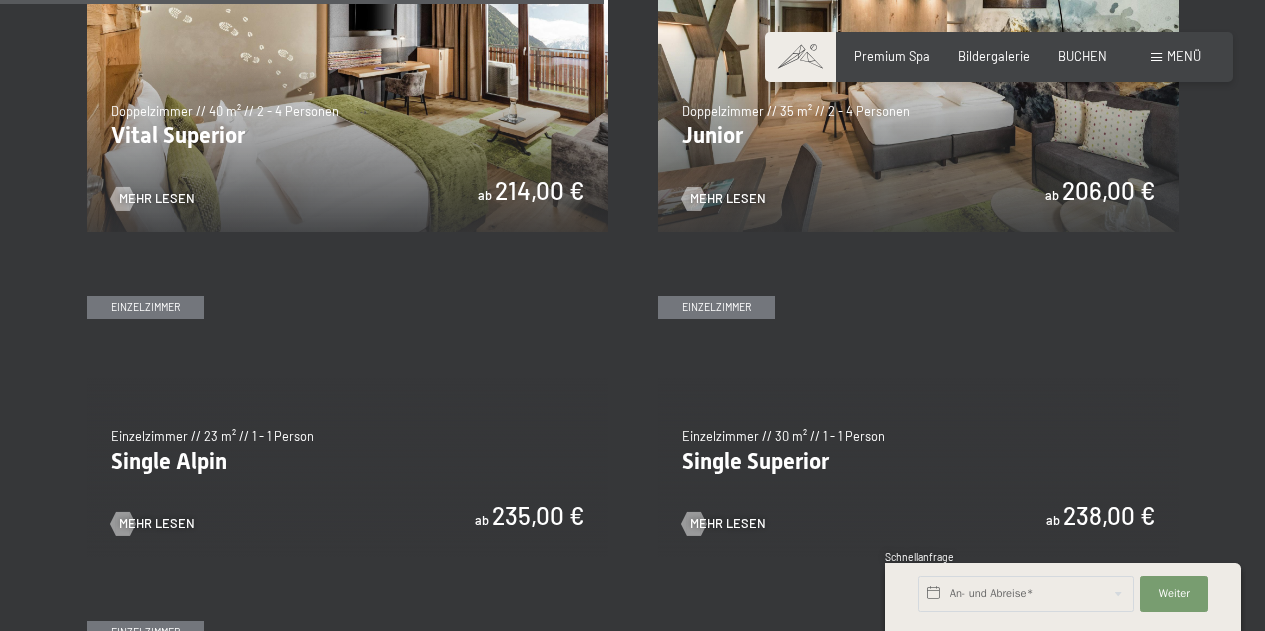 scroll, scrollTop: 2427, scrollLeft: 0, axis: vertical 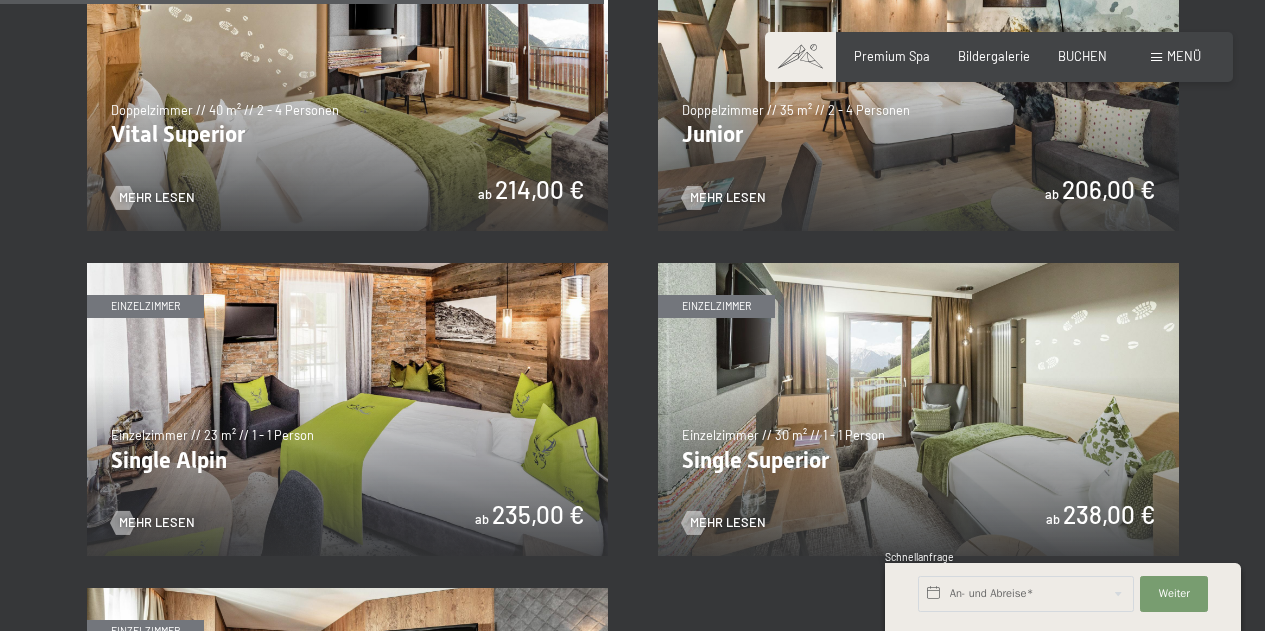 click at bounding box center [347, 84] 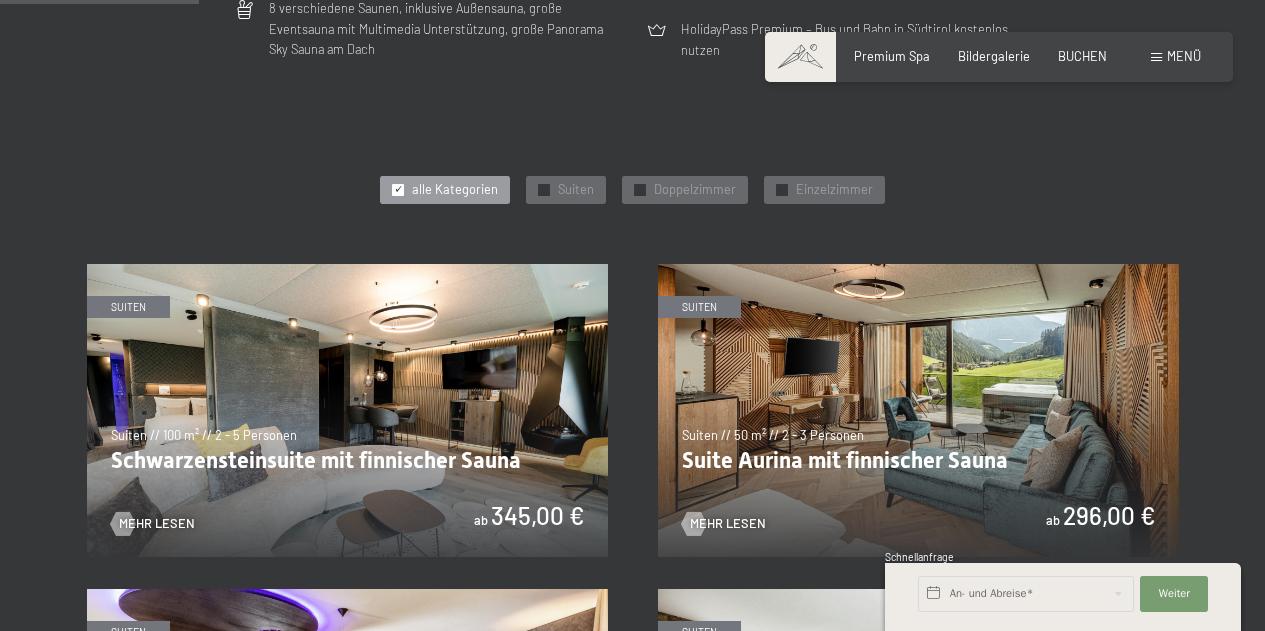 scroll, scrollTop: 799, scrollLeft: 0, axis: vertical 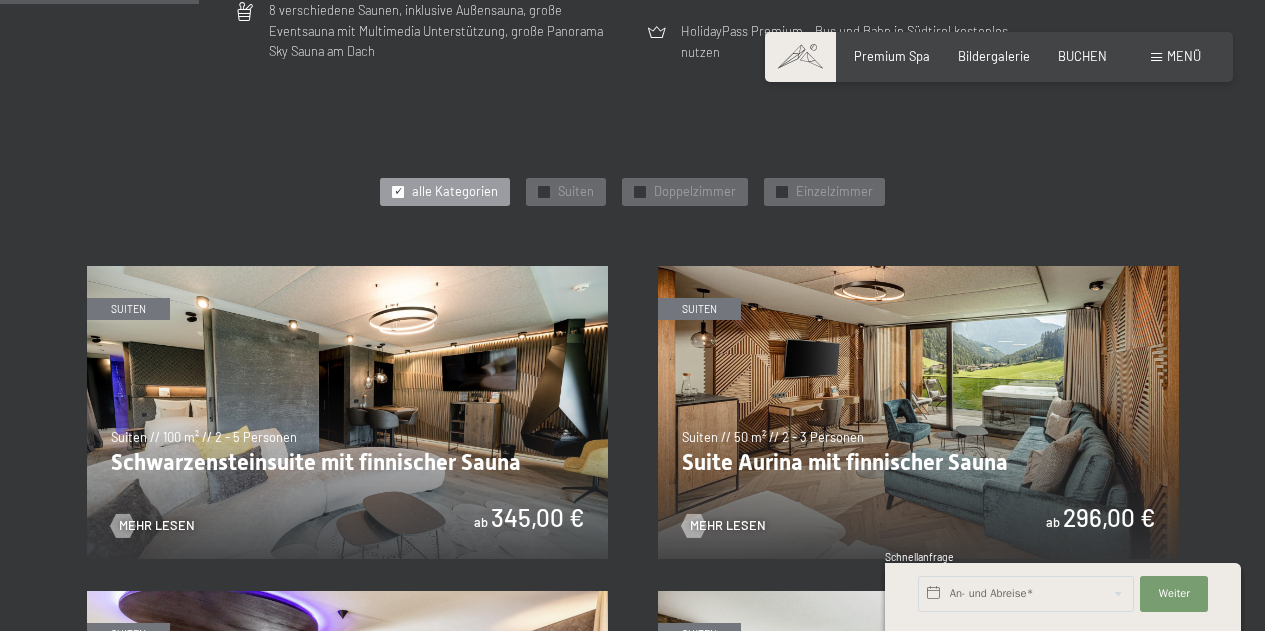 drag, startPoint x: 406, startPoint y: 328, endPoint x: 254, endPoint y: 352, distance: 153.88307 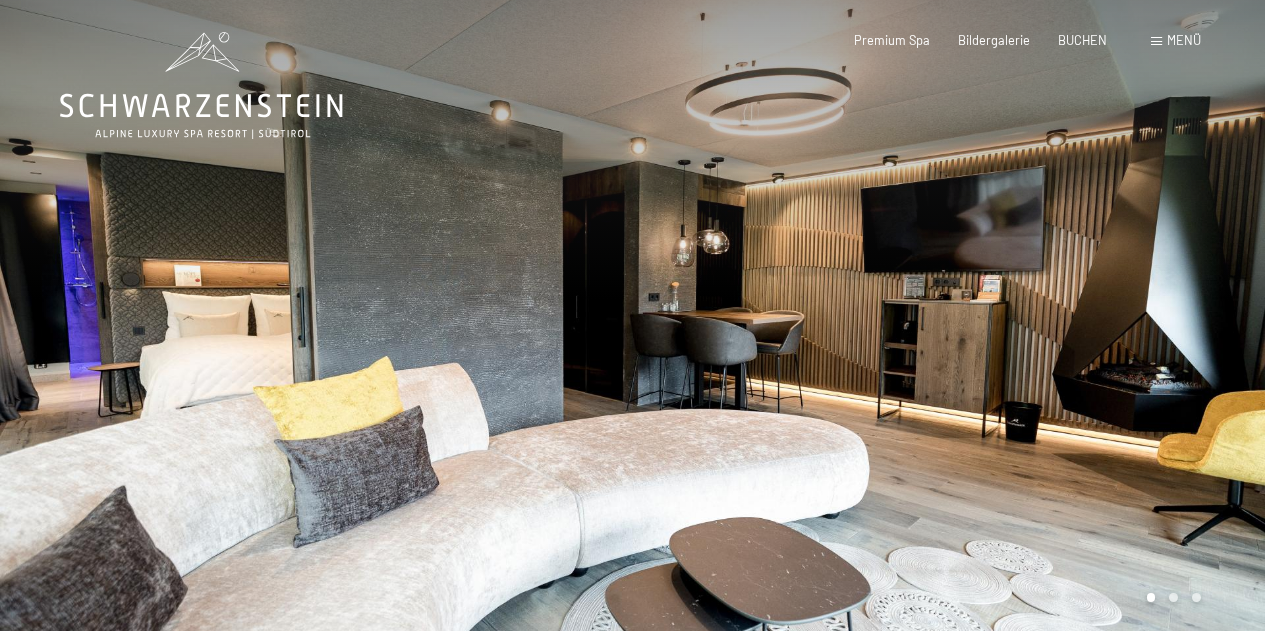scroll, scrollTop: 0, scrollLeft: 0, axis: both 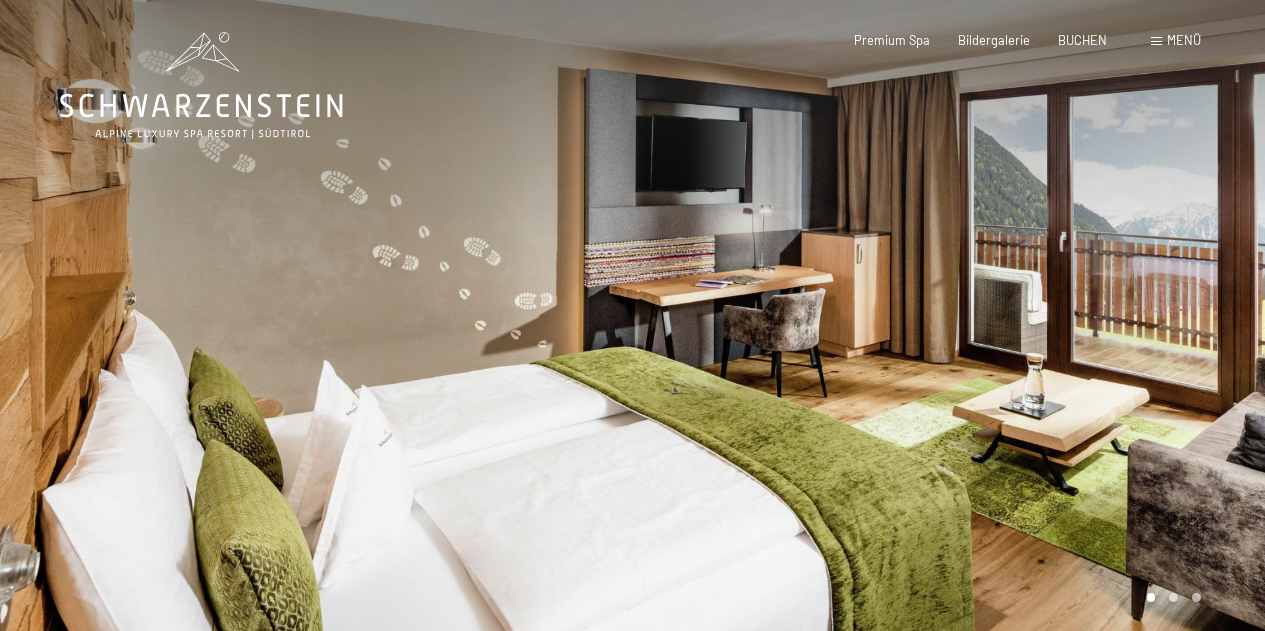click at bounding box center [949, 325] 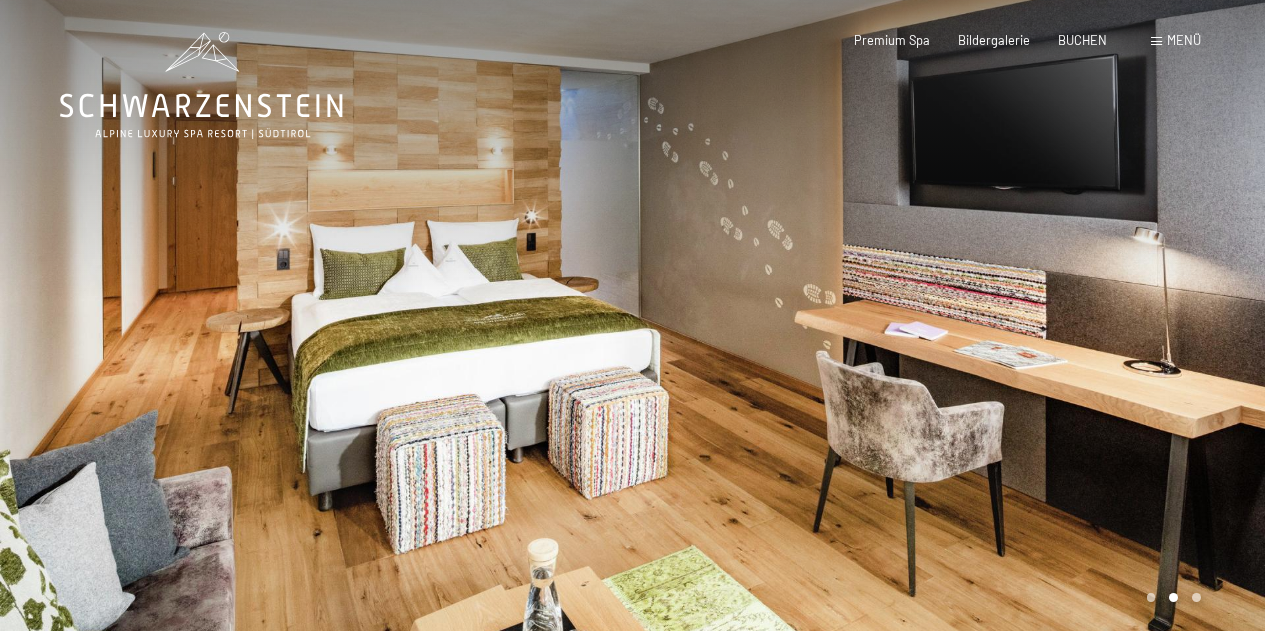 click at bounding box center [949, 325] 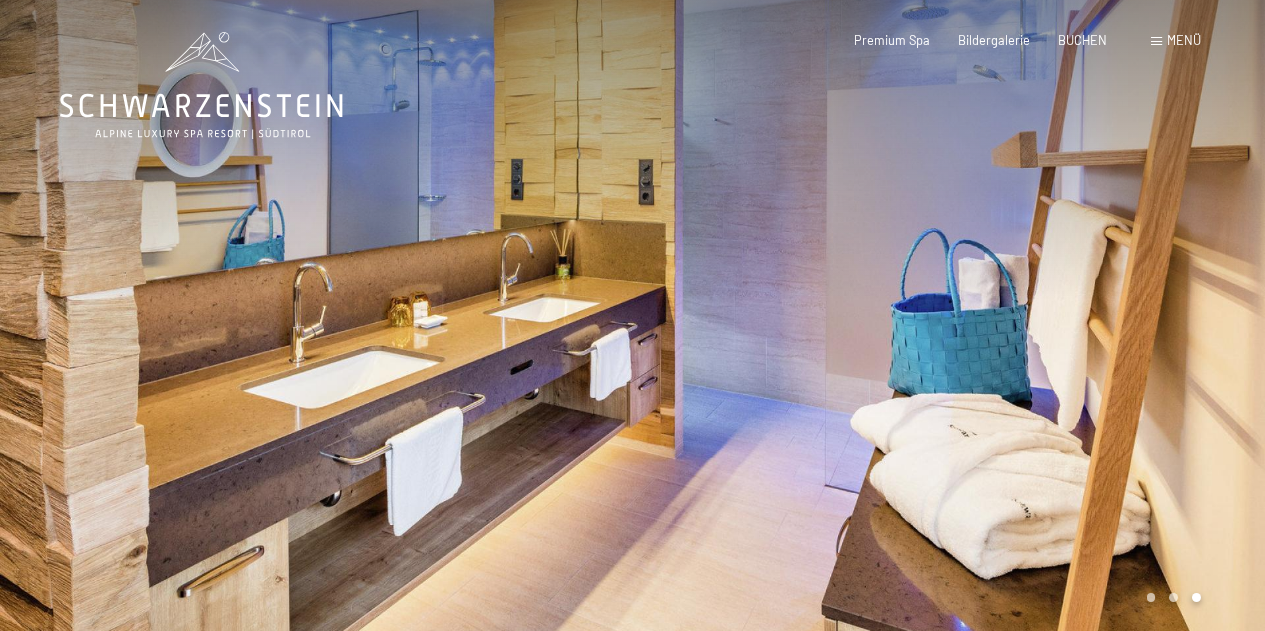 click at bounding box center [949, 325] 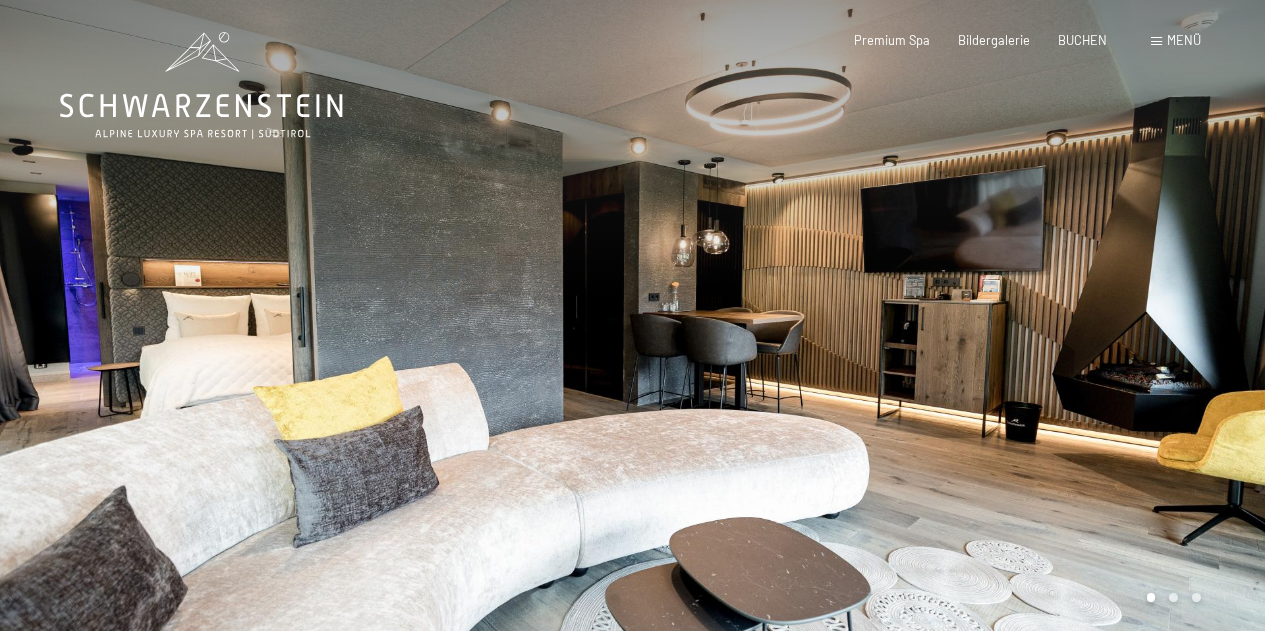 scroll, scrollTop: 0, scrollLeft: 0, axis: both 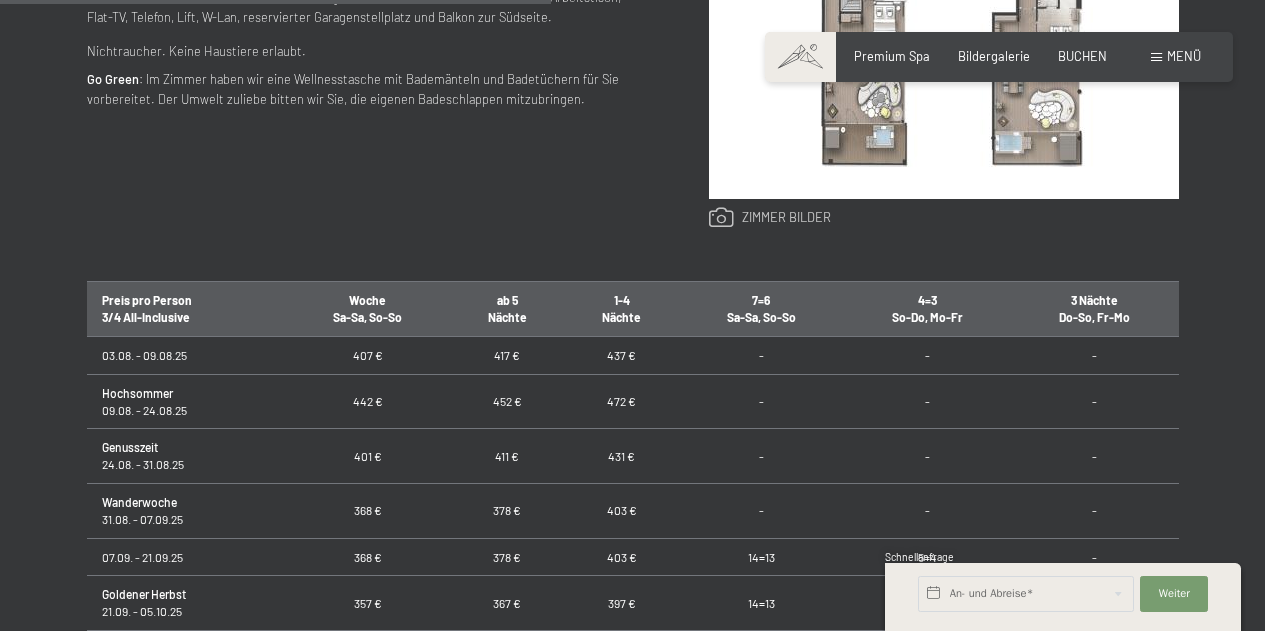 click at bounding box center (770, 218) 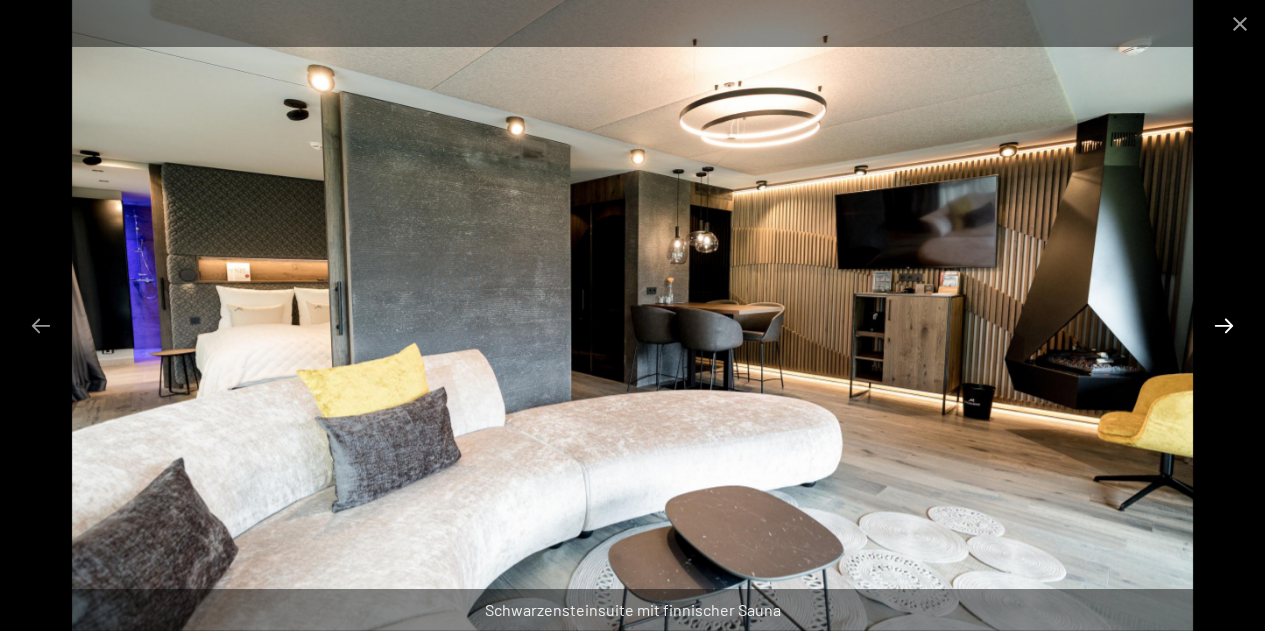 click at bounding box center (1224, 325) 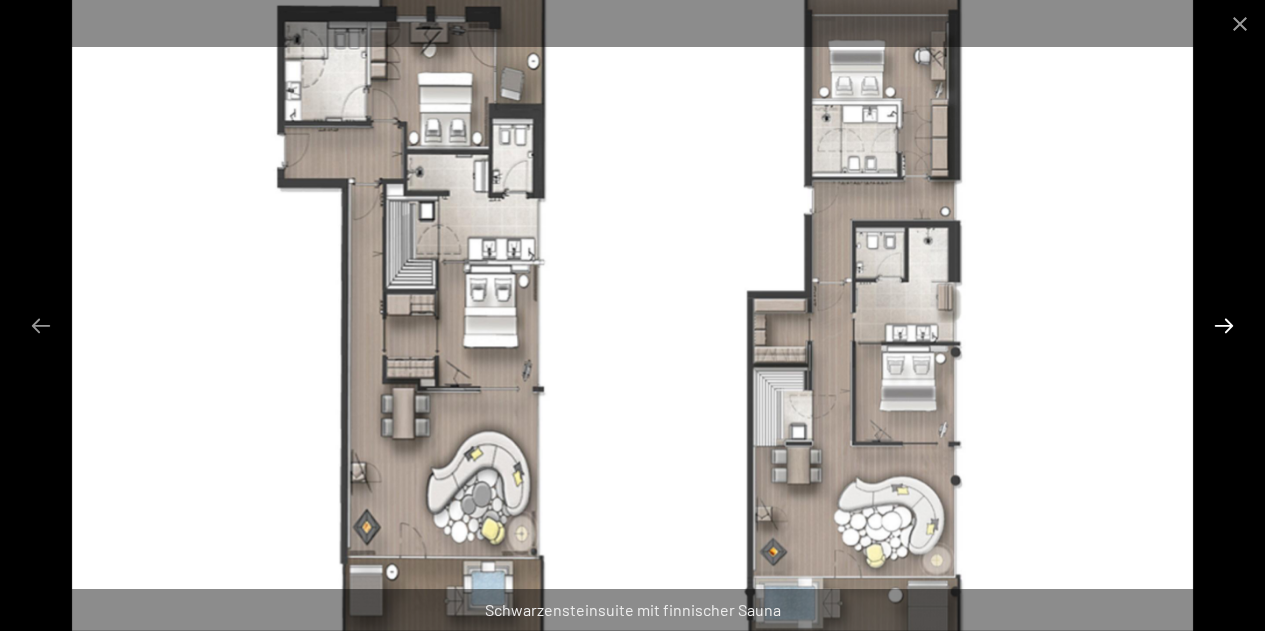 click at bounding box center (1224, 325) 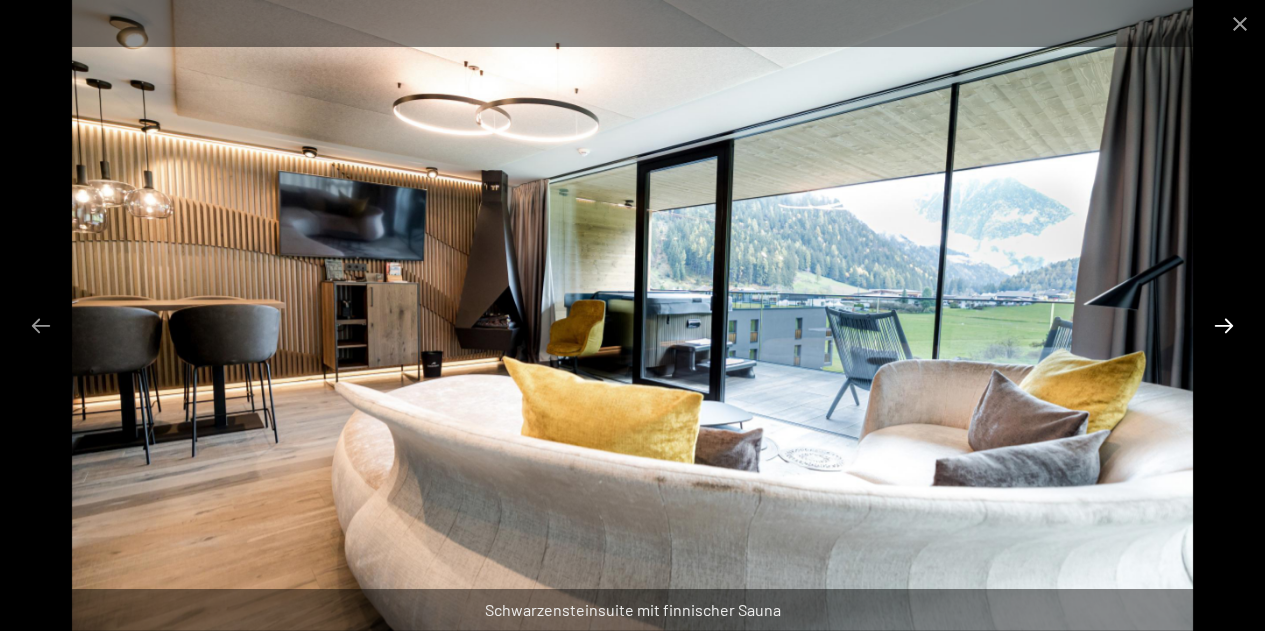 click at bounding box center (1224, 325) 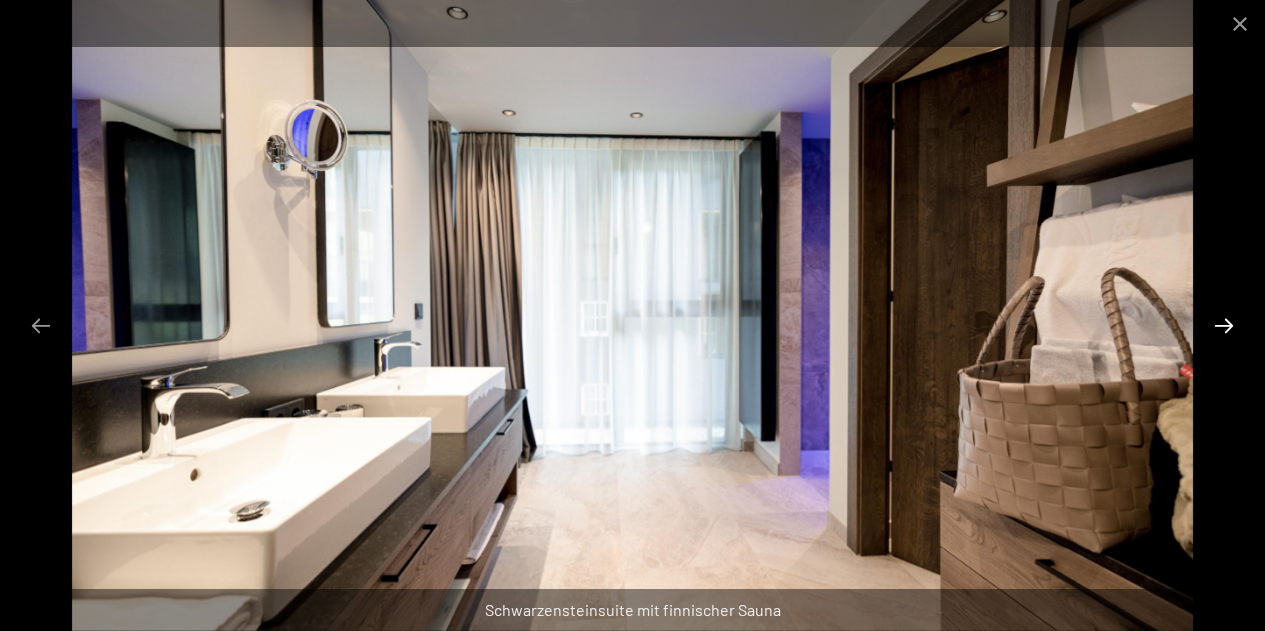 click at bounding box center [1224, 325] 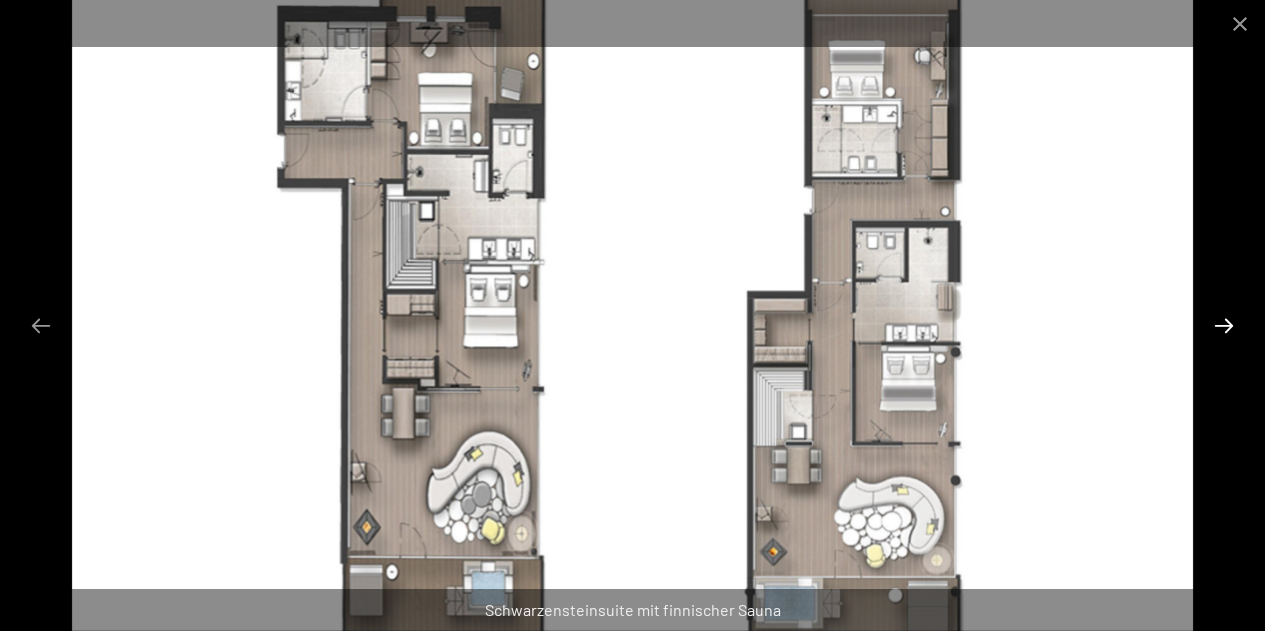 click at bounding box center [1224, 325] 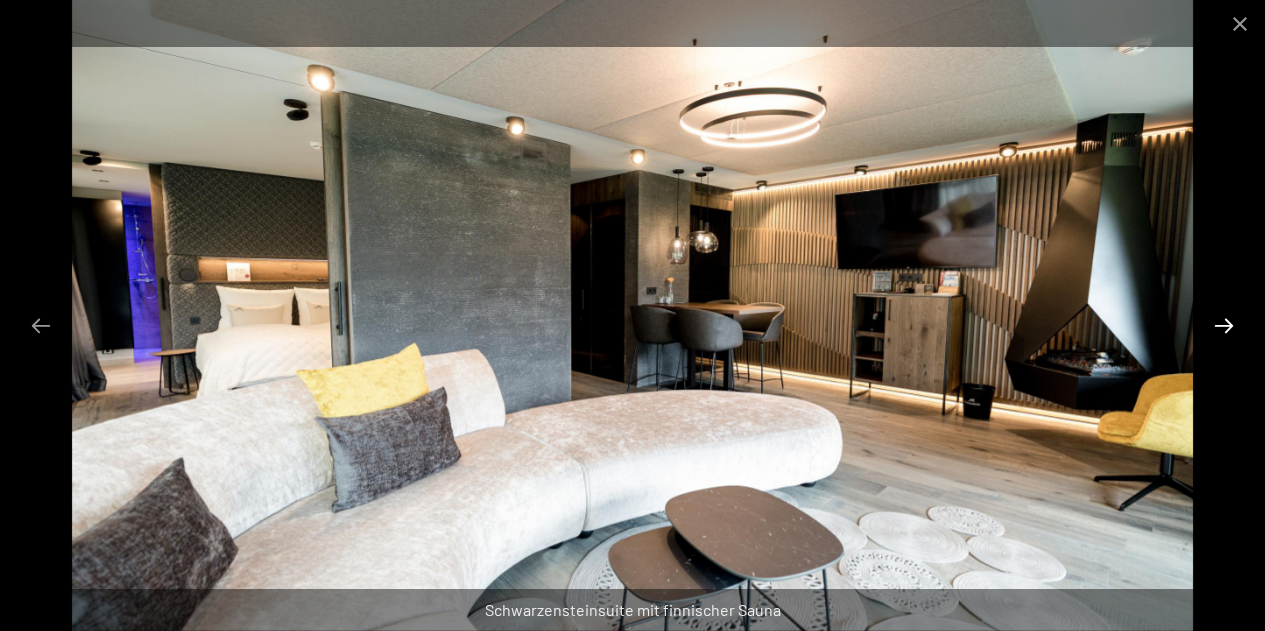 click at bounding box center [1224, 325] 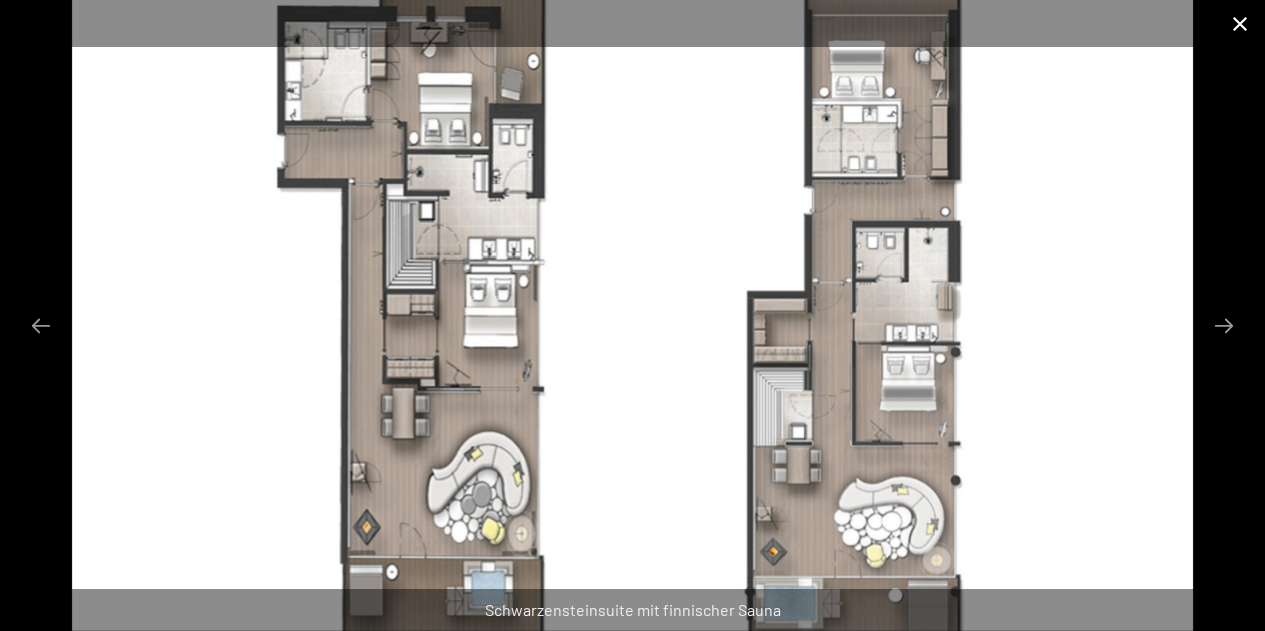 click at bounding box center (1240, 23) 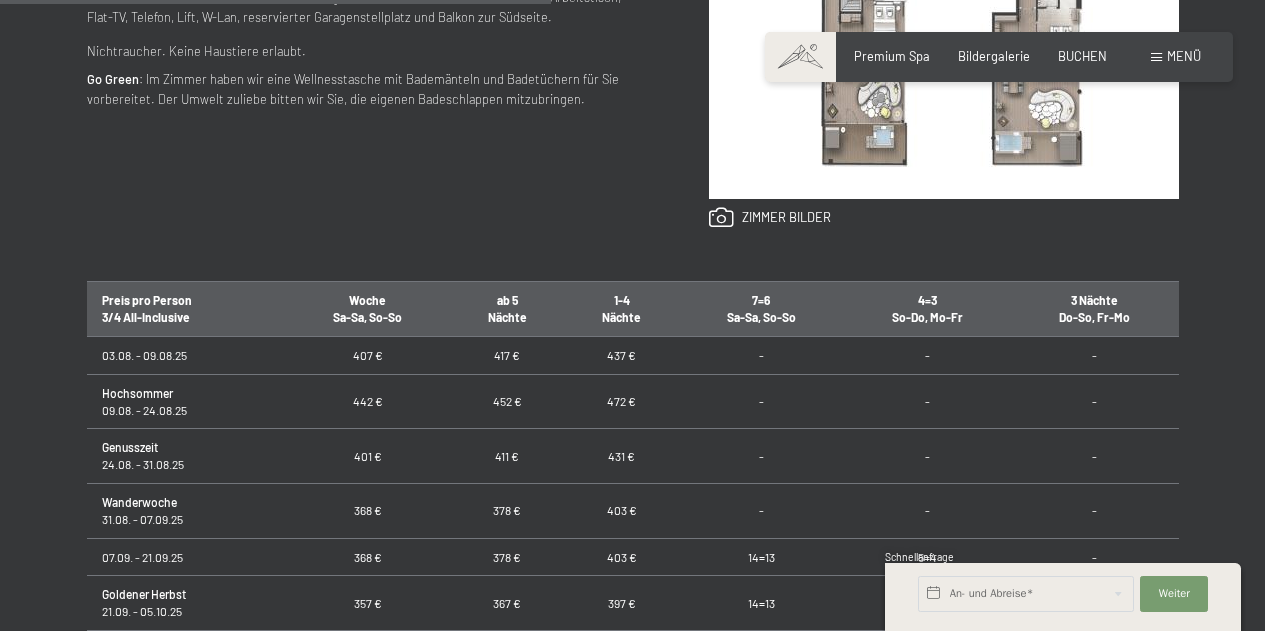 click on "Ausstattung       Luxuriöse Suite mit ca. 100 m², Naturholzboden, getrenntem Wohnraum und Schlafzimmer, zusätzlichem Doppelbettzimmer mit eigenem Badezimmer, beheizter Whirlpool (36 °C, von 8 Uhr bis 22 Uhr) auf dem Balkon, finnische Sauna, romantisches Effektfeuer, gemütliche Couchecke, Nespresso-Kaffeemaschine, großes Badezimmer mit Dusche, Doppelwaschbecken, Bidet und WC, Fön, Badetasche mit Bademänteln und Badetüchern für Sie vorbereitet. Der Umwelt zuliebe bitten wir Sie, die eigenen Badeschlappen mitzubringen.                       zimmer bilder" at bounding box center [633, 37] 